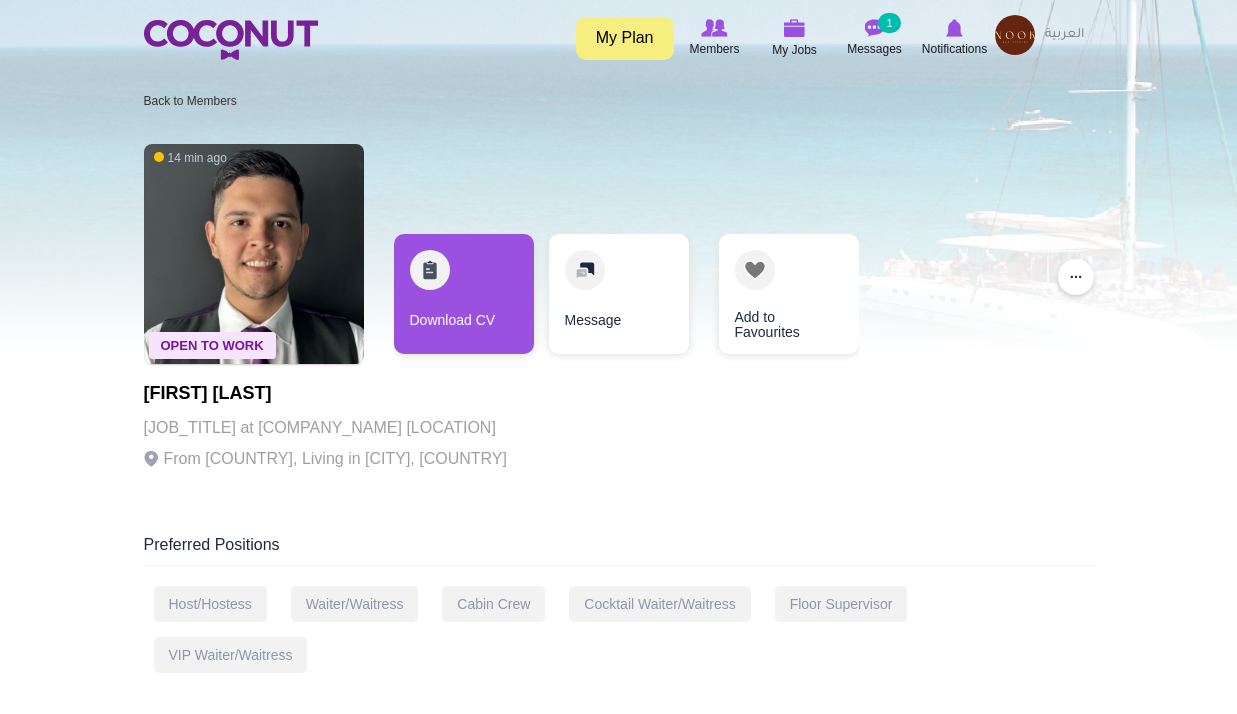 scroll, scrollTop: 0, scrollLeft: 0, axis: both 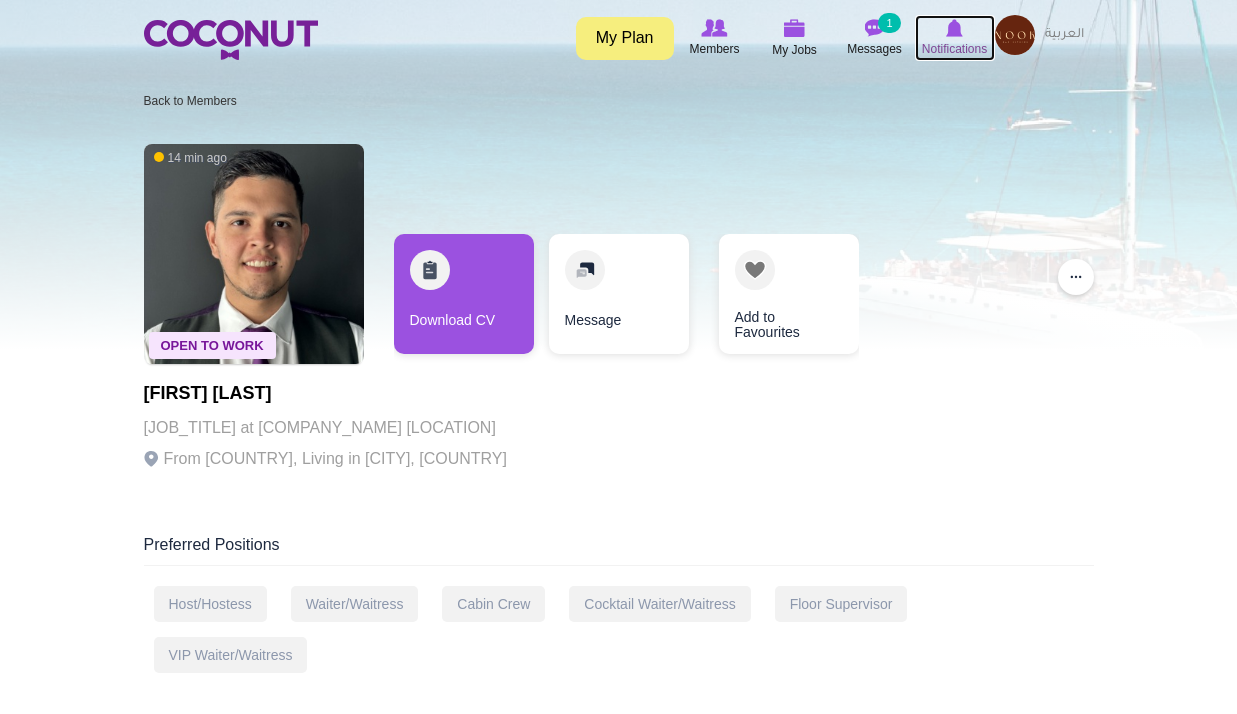click at bounding box center [954, 28] 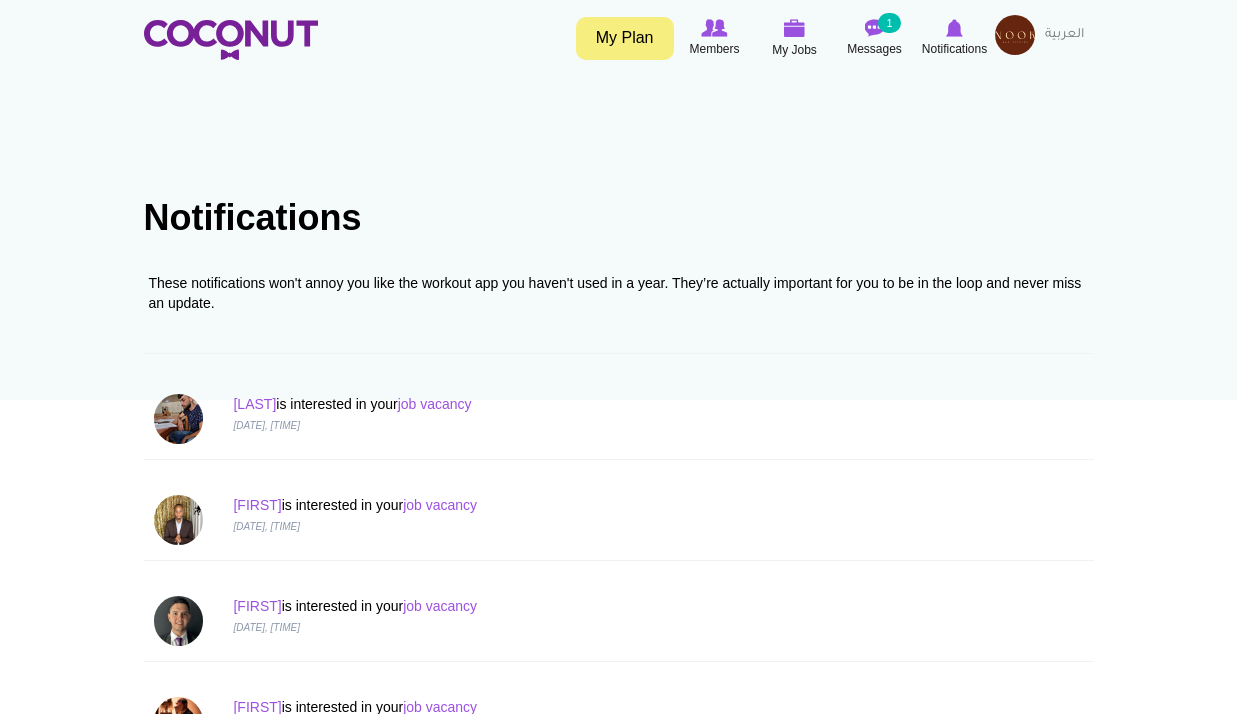 scroll, scrollTop: 0, scrollLeft: 0, axis: both 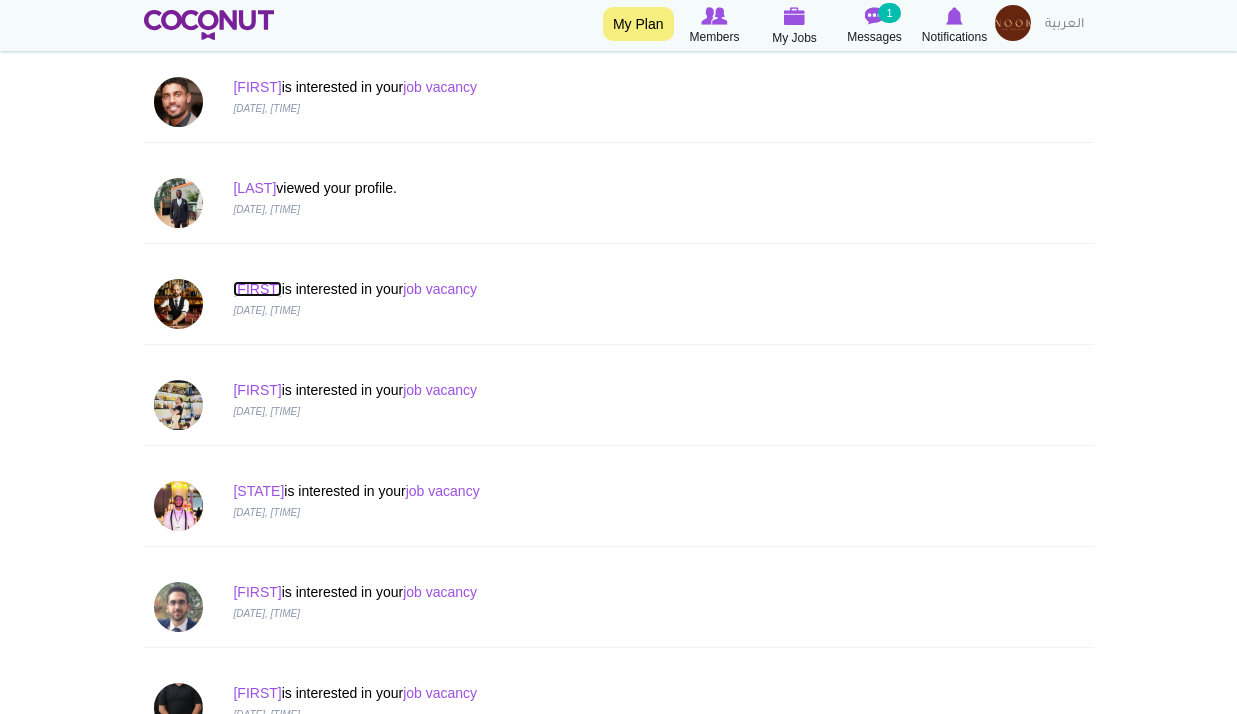 click on "Kostiantyn" at bounding box center [257, 289] 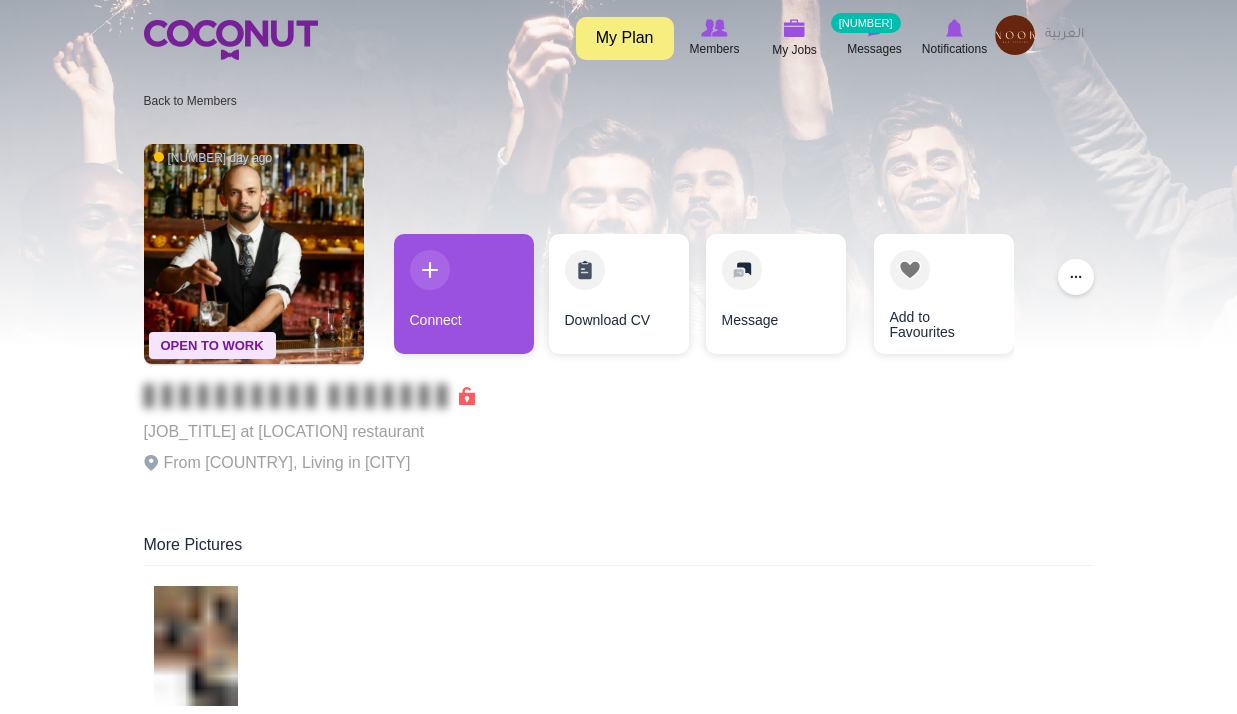 scroll, scrollTop: 0, scrollLeft: 0, axis: both 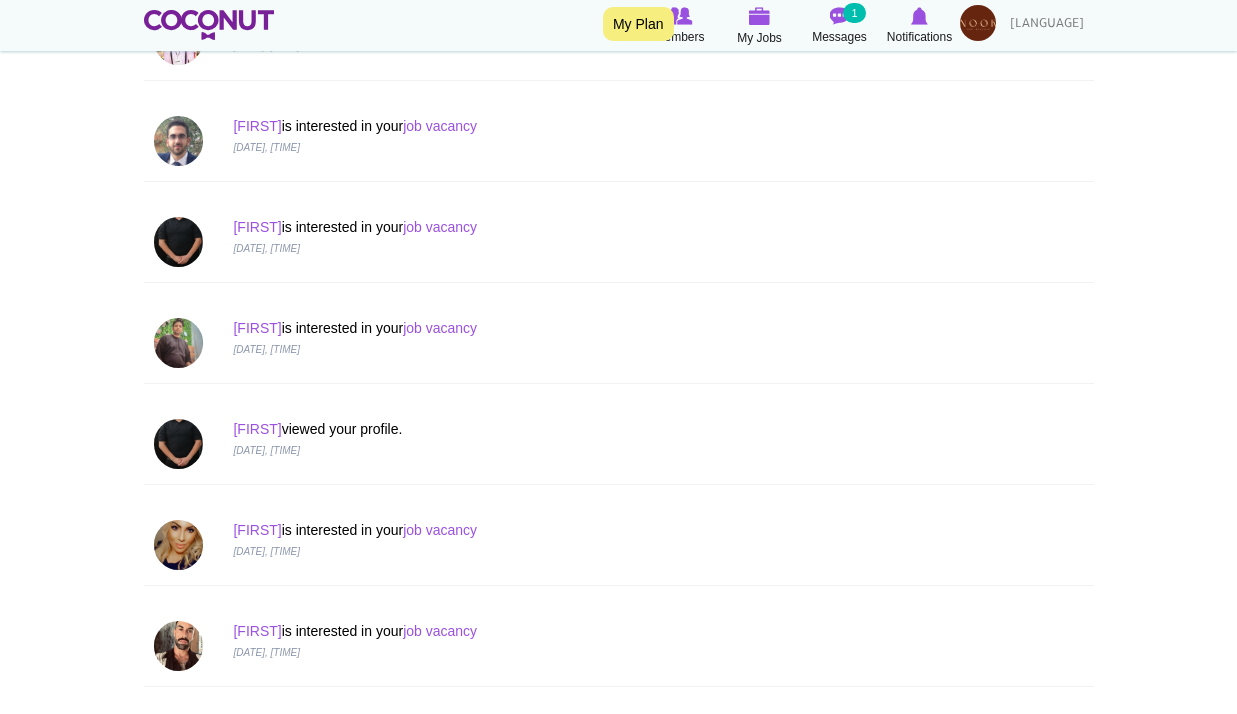 click on "Victor   is interested in your  job vacancy
30 Jul 2025, 3:59 pm" at bounding box center (619, 242) 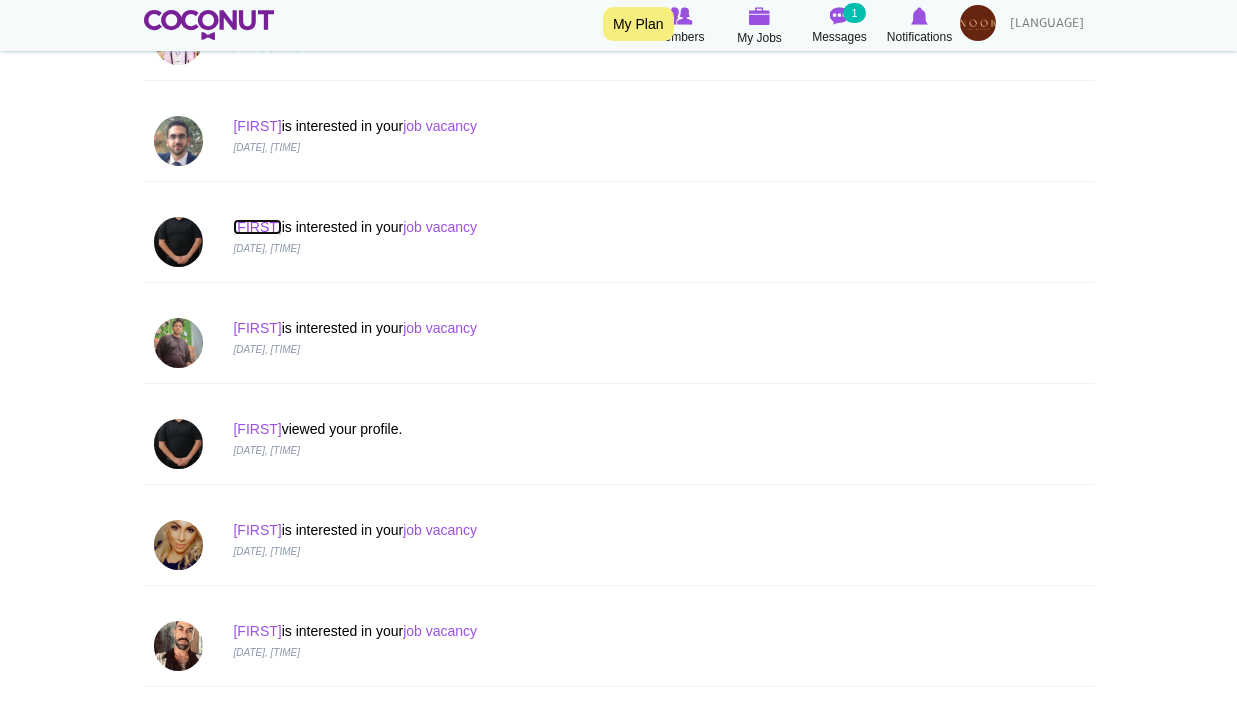 click on "Victor" at bounding box center (257, 227) 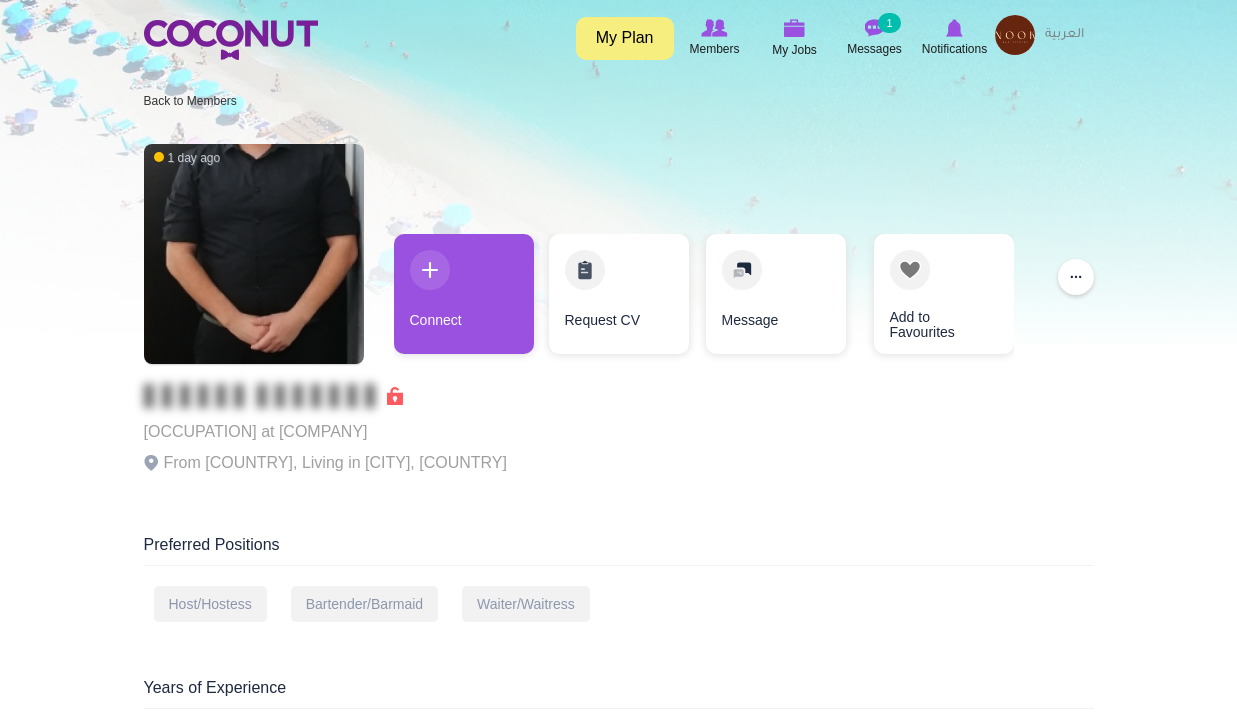 scroll, scrollTop: 0, scrollLeft: 0, axis: both 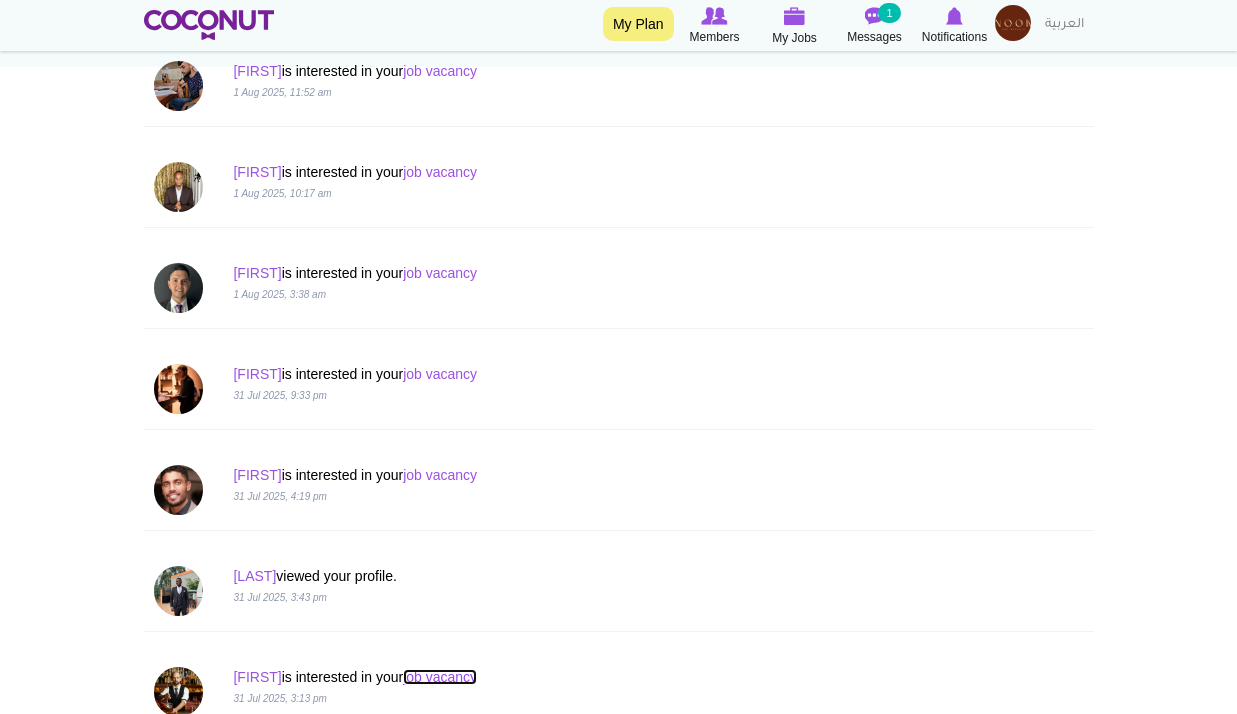 click on "job vacancy" at bounding box center [440, 677] 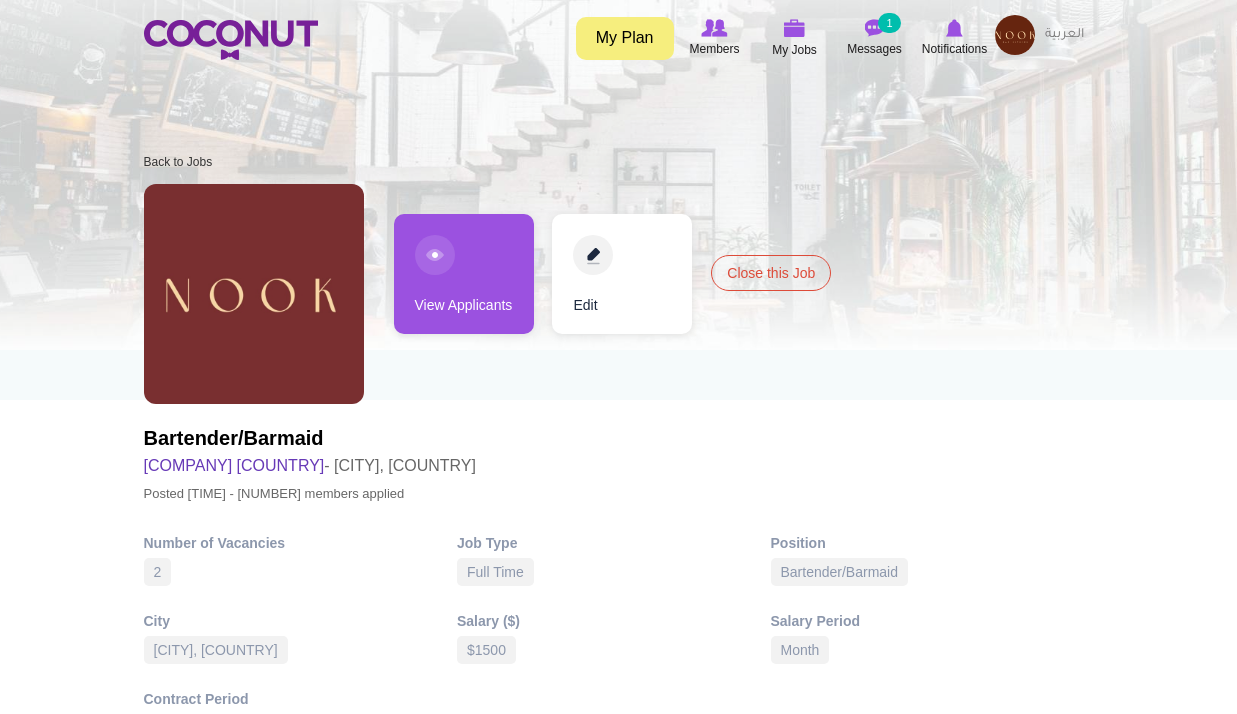 scroll, scrollTop: 0, scrollLeft: 0, axis: both 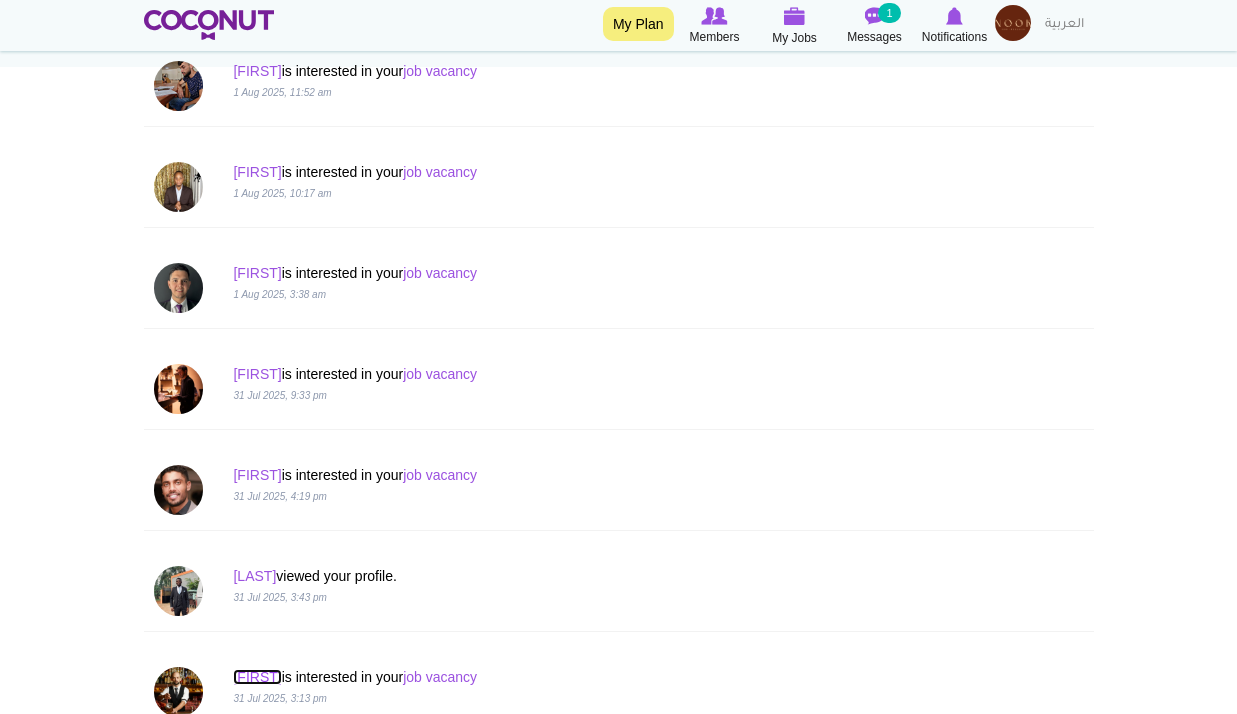 click on "Kostiantyn" at bounding box center [257, 677] 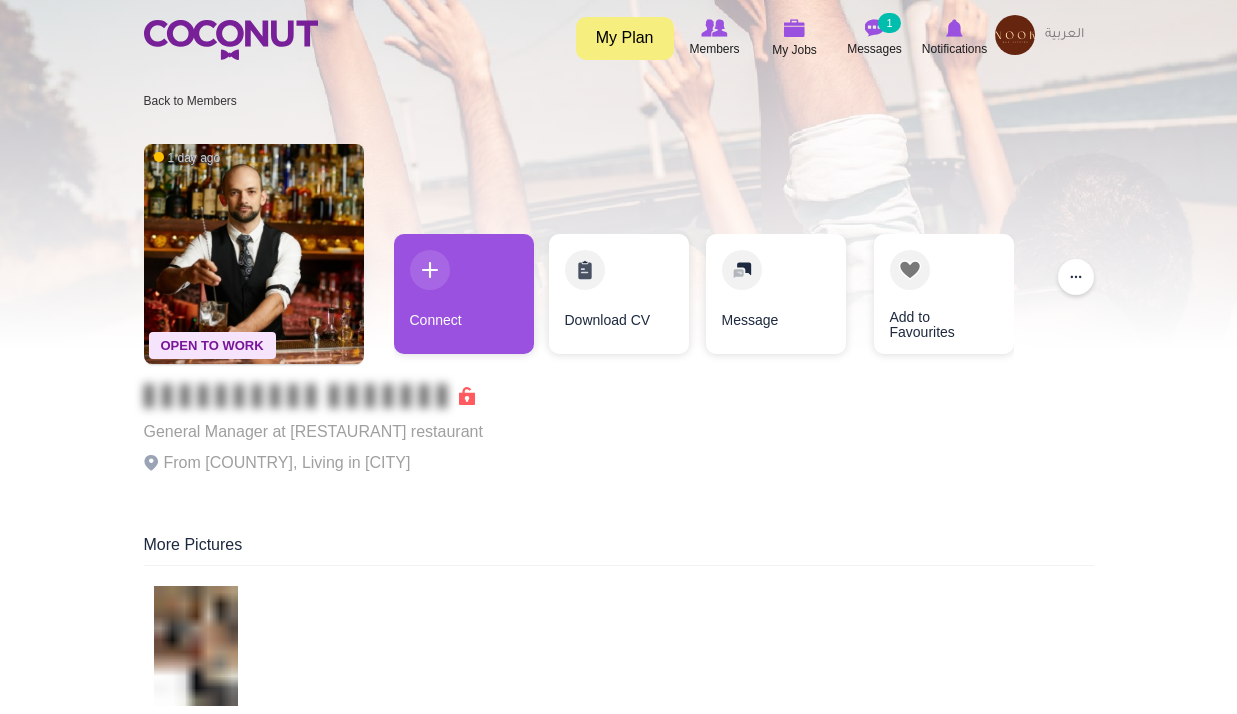 scroll, scrollTop: 0, scrollLeft: 0, axis: both 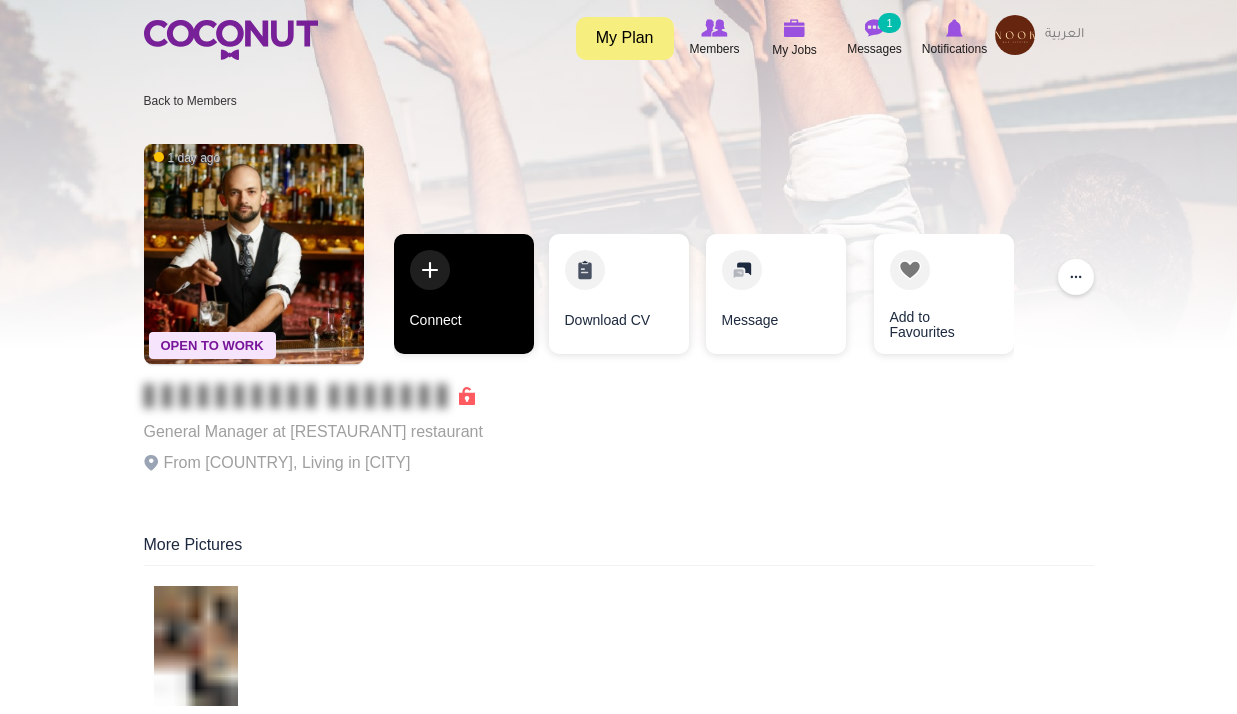 click on "Connect" at bounding box center (464, 294) 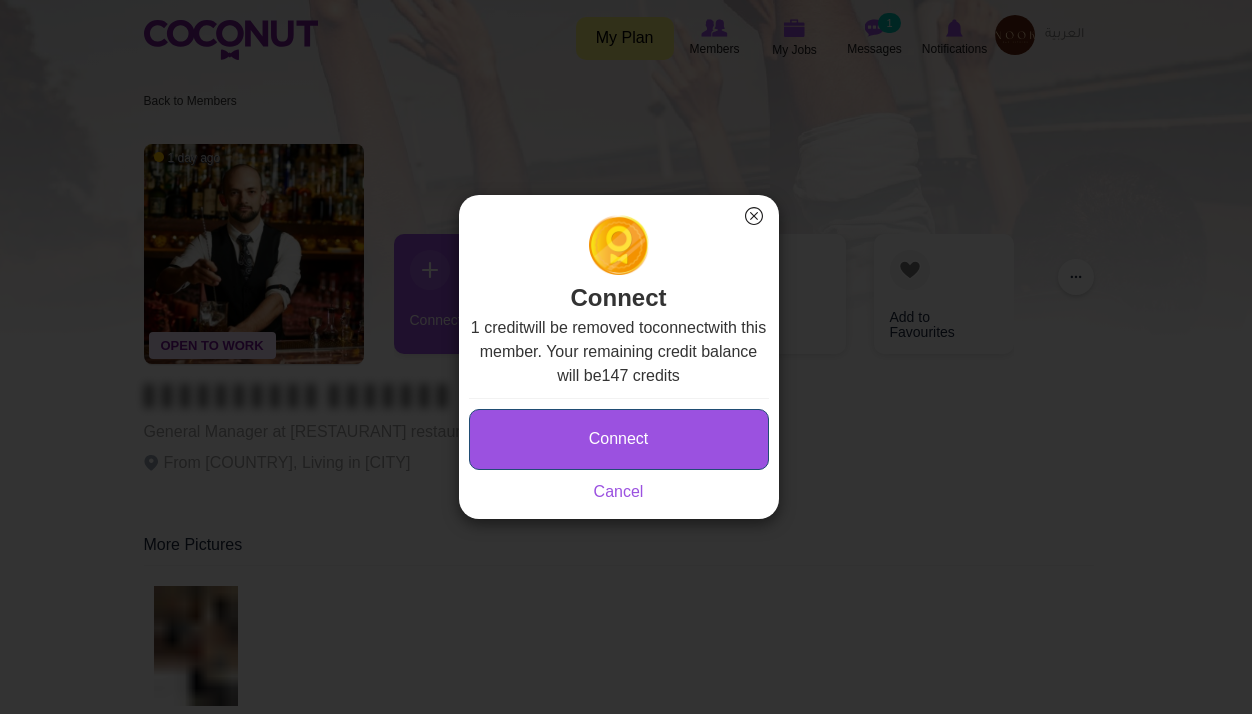 click on "Connect" at bounding box center [619, 439] 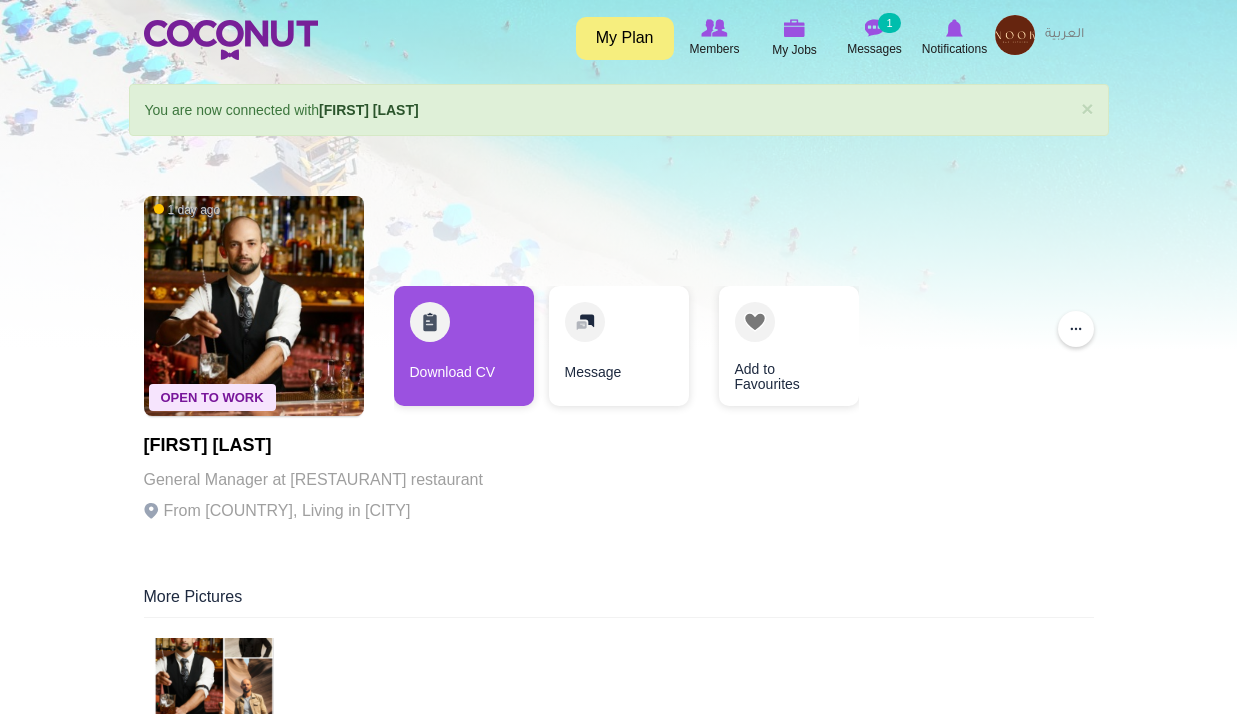 scroll, scrollTop: 0, scrollLeft: 0, axis: both 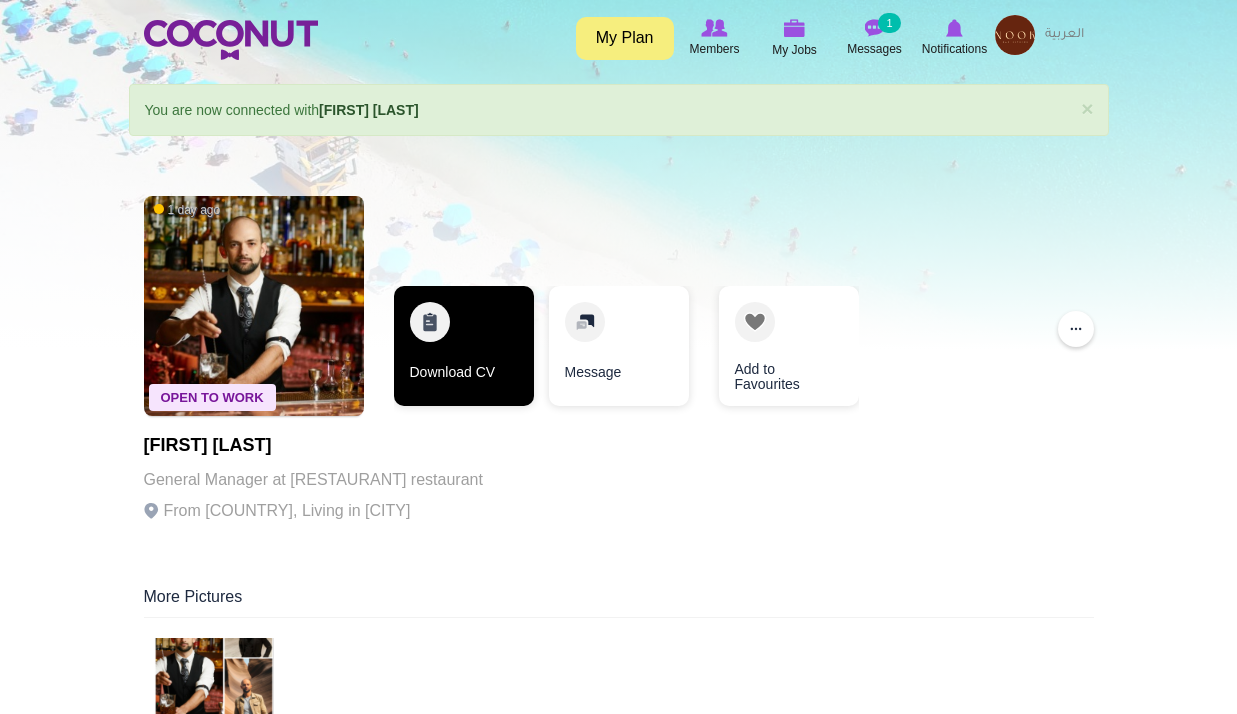 click on "Download CV" at bounding box center [464, 346] 